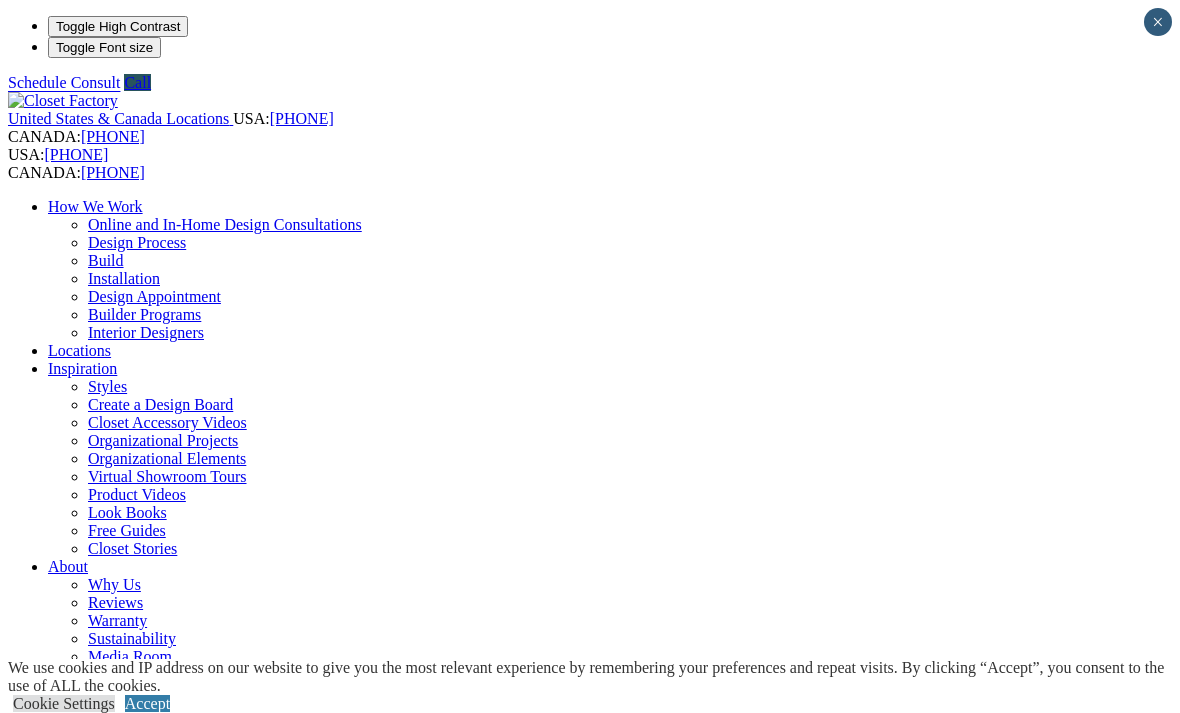 scroll, scrollTop: 0, scrollLeft: 0, axis: both 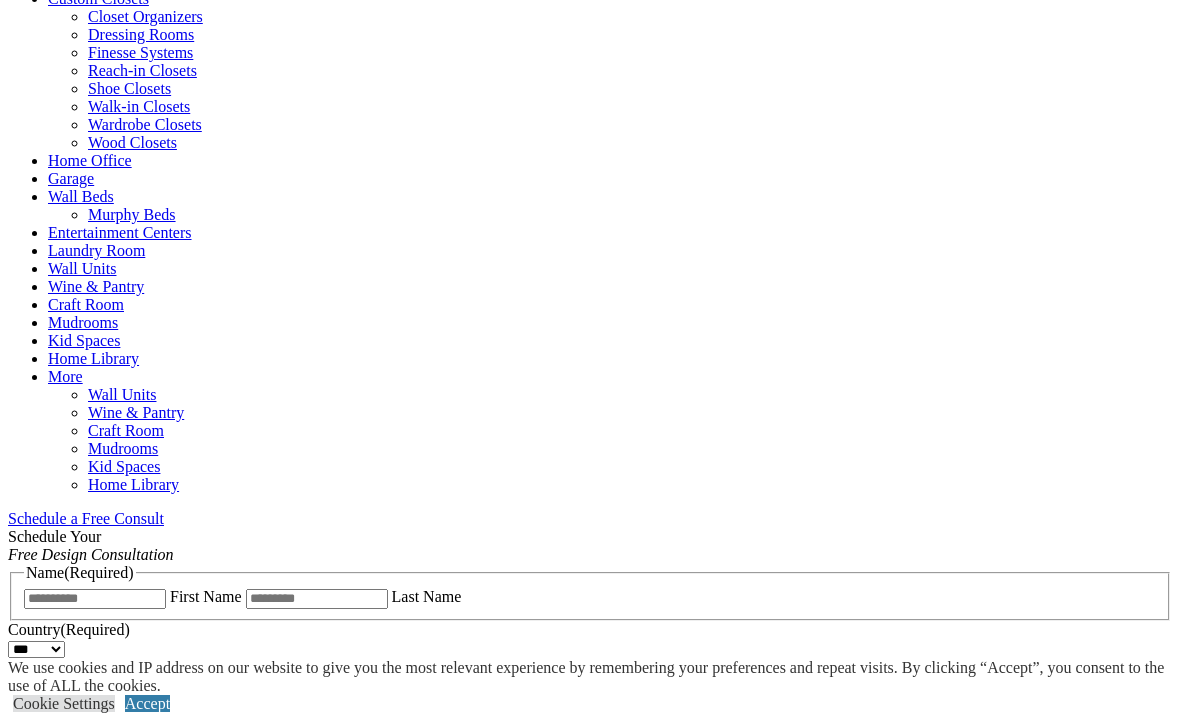 click on "Schedule a Consult" at bounding box center (70, 1647) 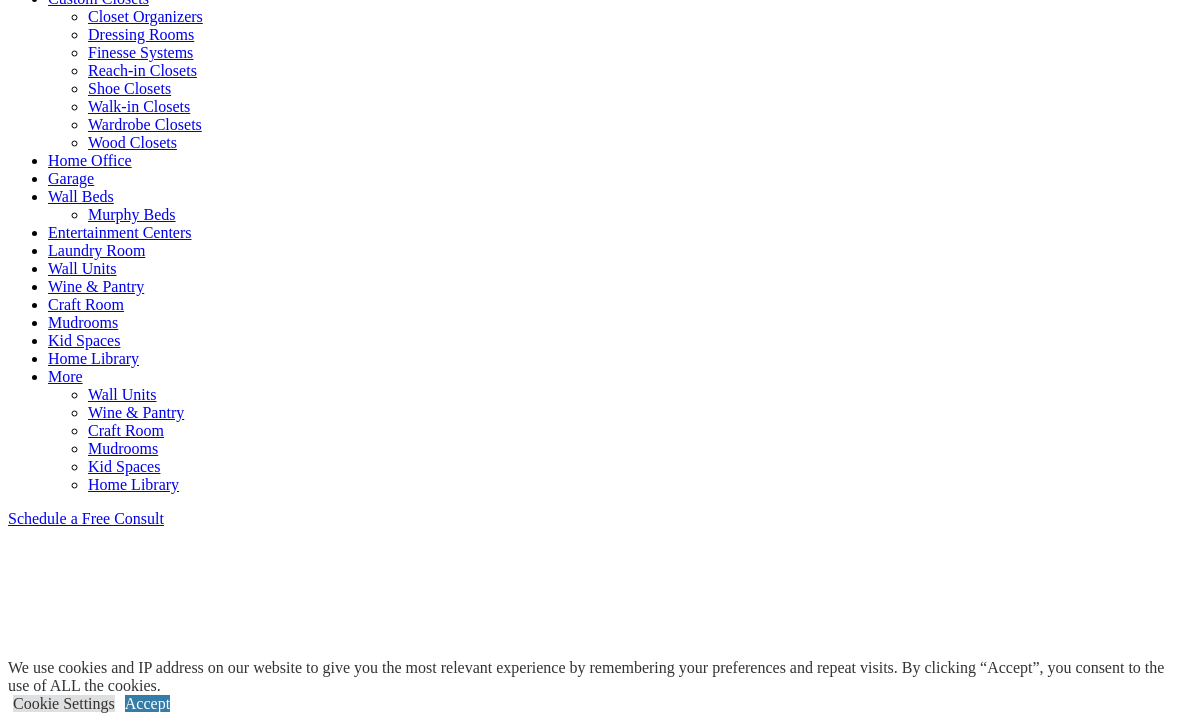 click on "×" at bounding box center [20, 14910] 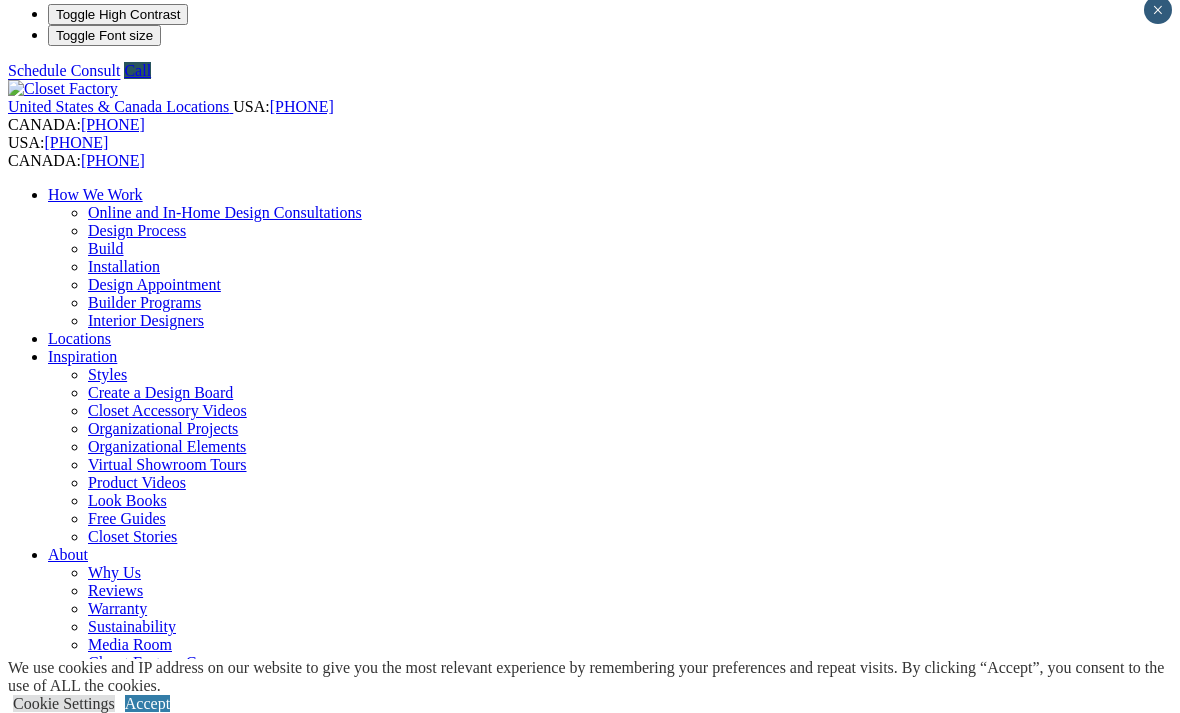 scroll, scrollTop: 0, scrollLeft: 0, axis: both 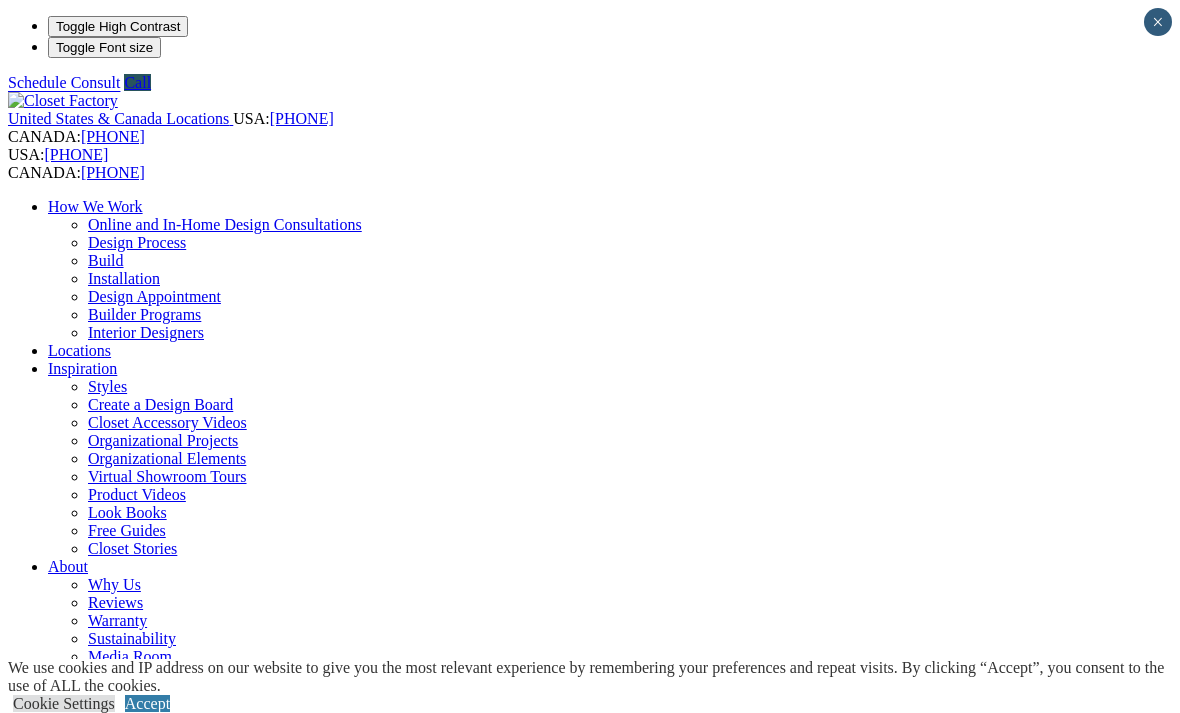 click on "Schedule a Free Consult" at bounding box center (86, 1220) 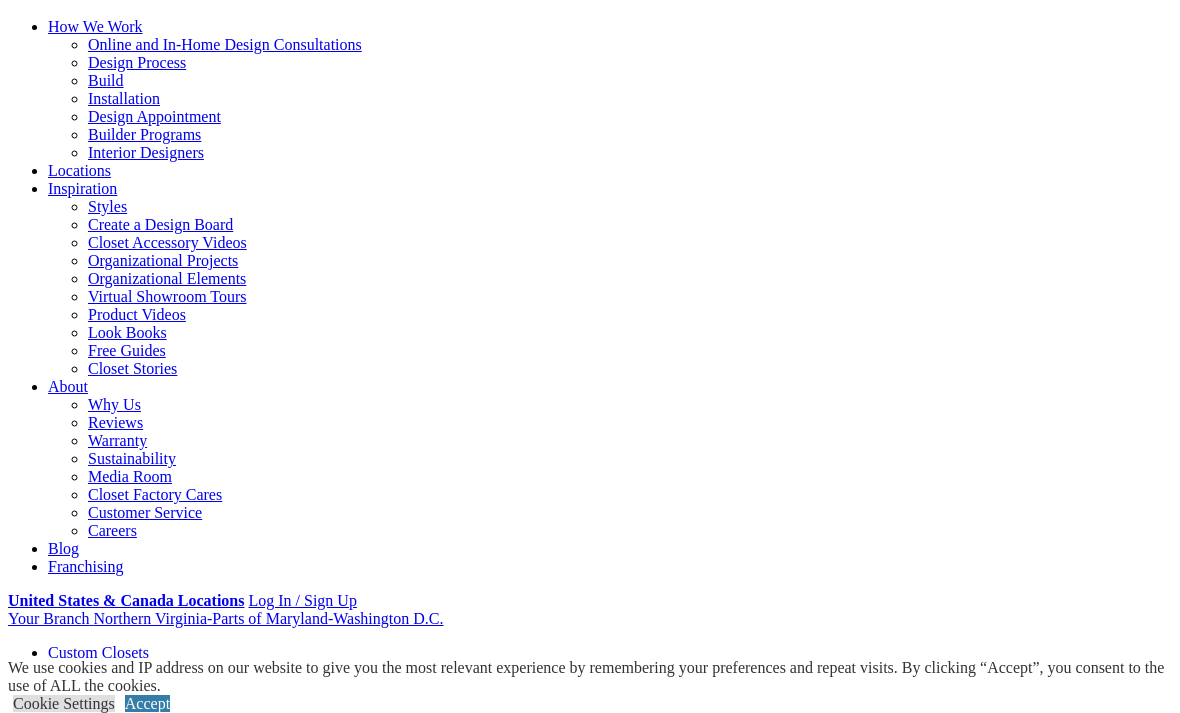 scroll, scrollTop: 0, scrollLeft: 0, axis: both 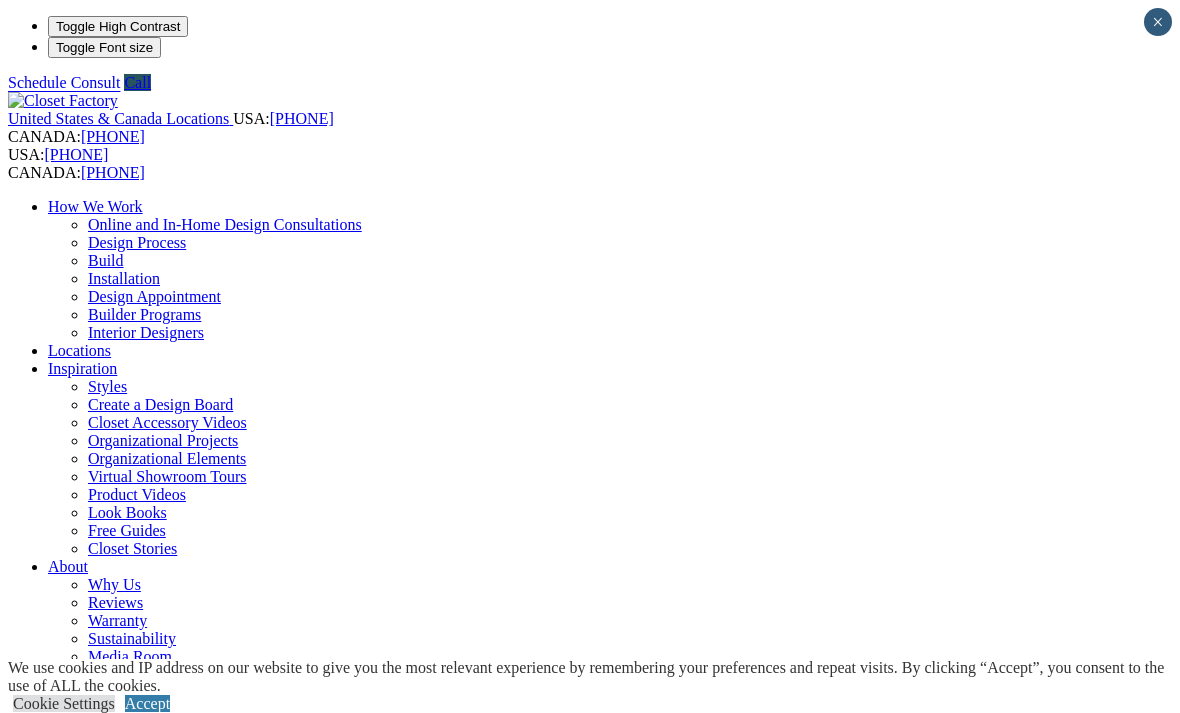 click on "Builder Programs" at bounding box center [144, 314] 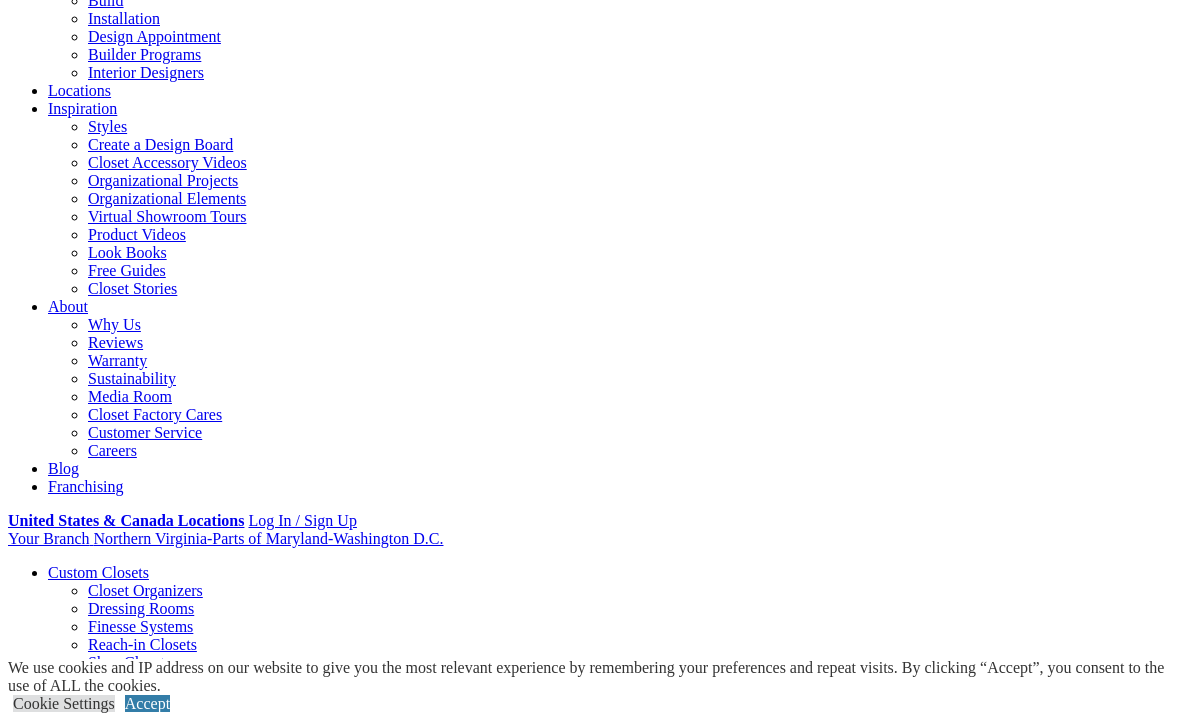 scroll, scrollTop: 0, scrollLeft: 0, axis: both 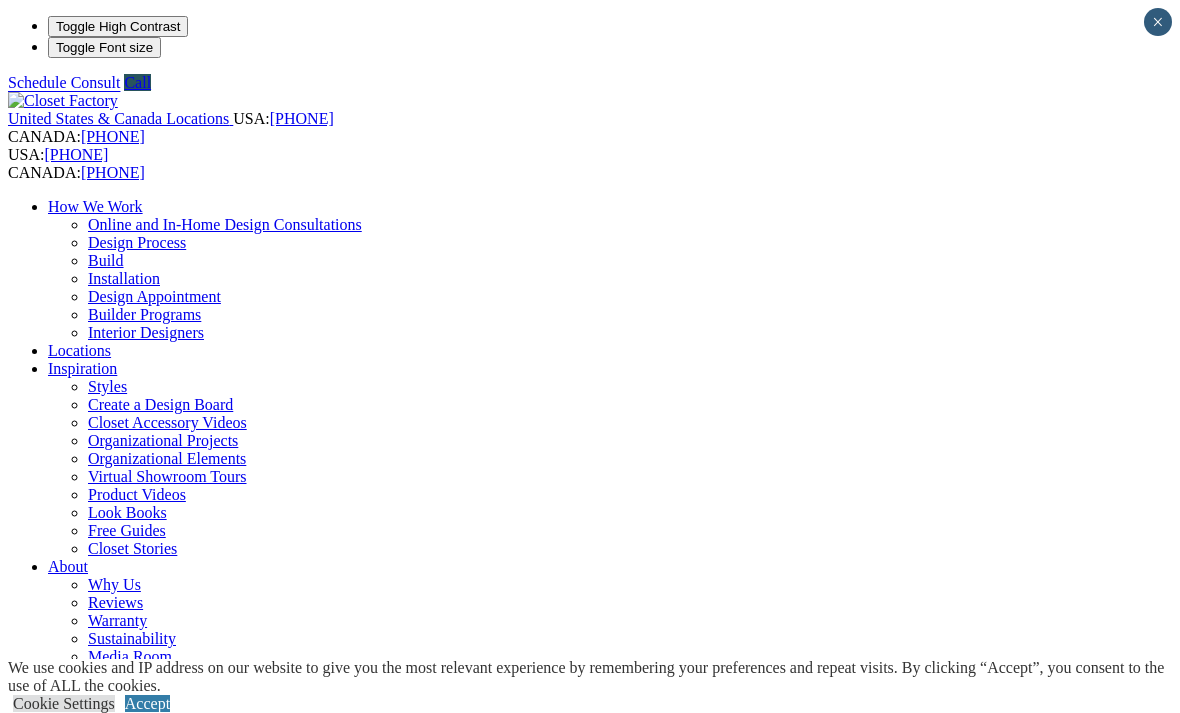 click on "Locations" at bounding box center (79, 350) 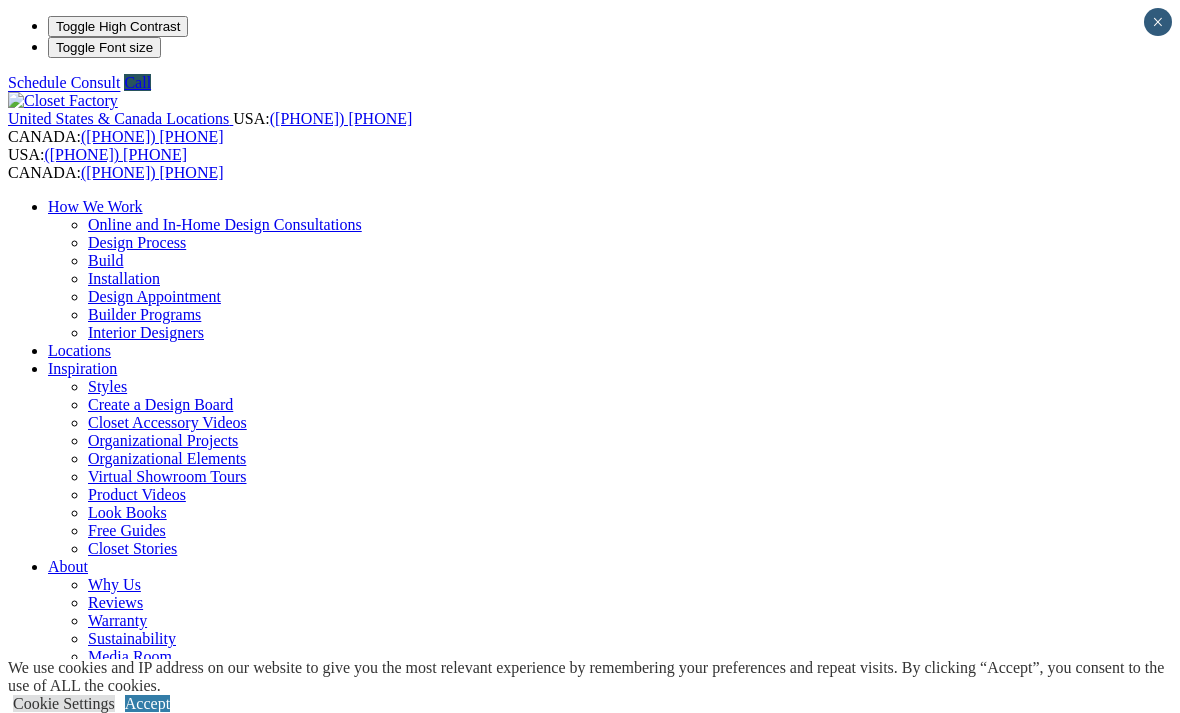 scroll, scrollTop: 0, scrollLeft: 0, axis: both 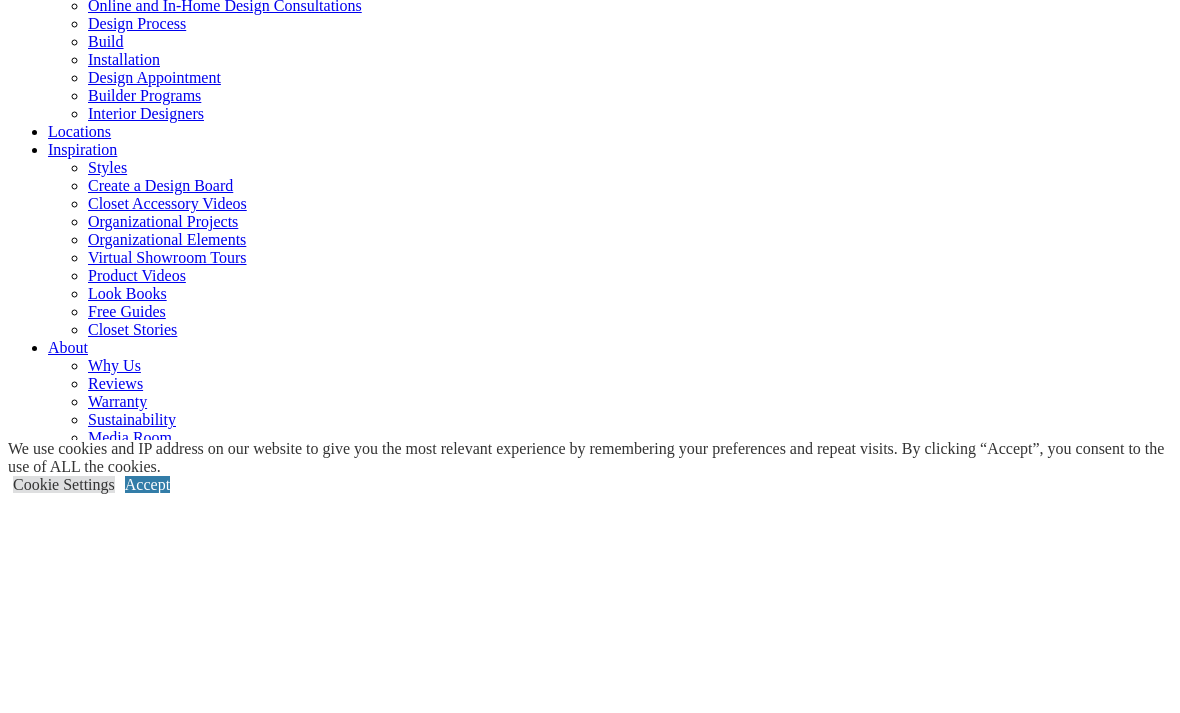type on "*****" 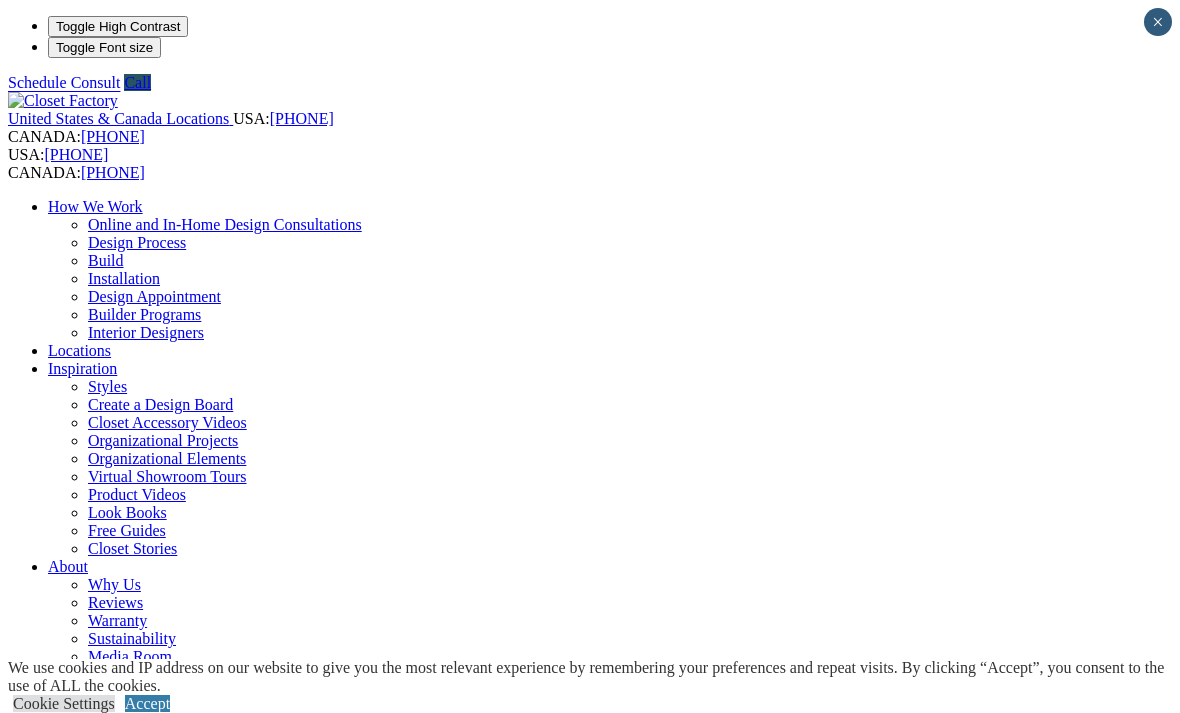 scroll, scrollTop: 0, scrollLeft: 0, axis: both 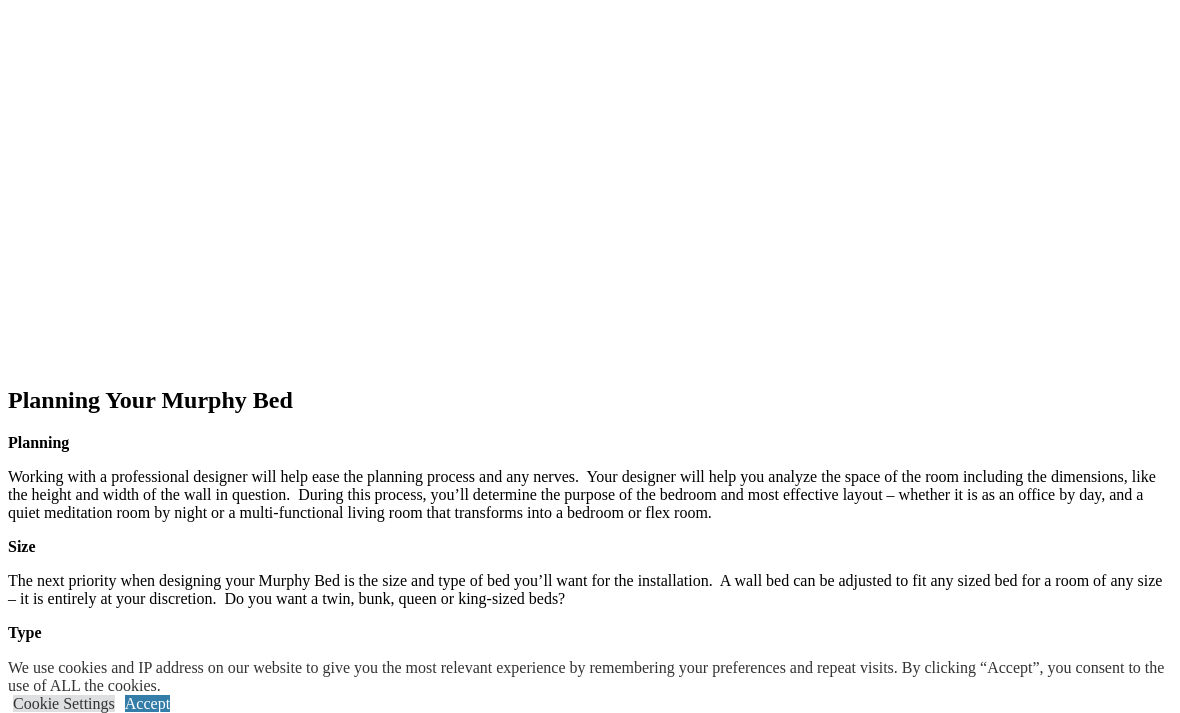 click at bounding box center [-853, 1416] 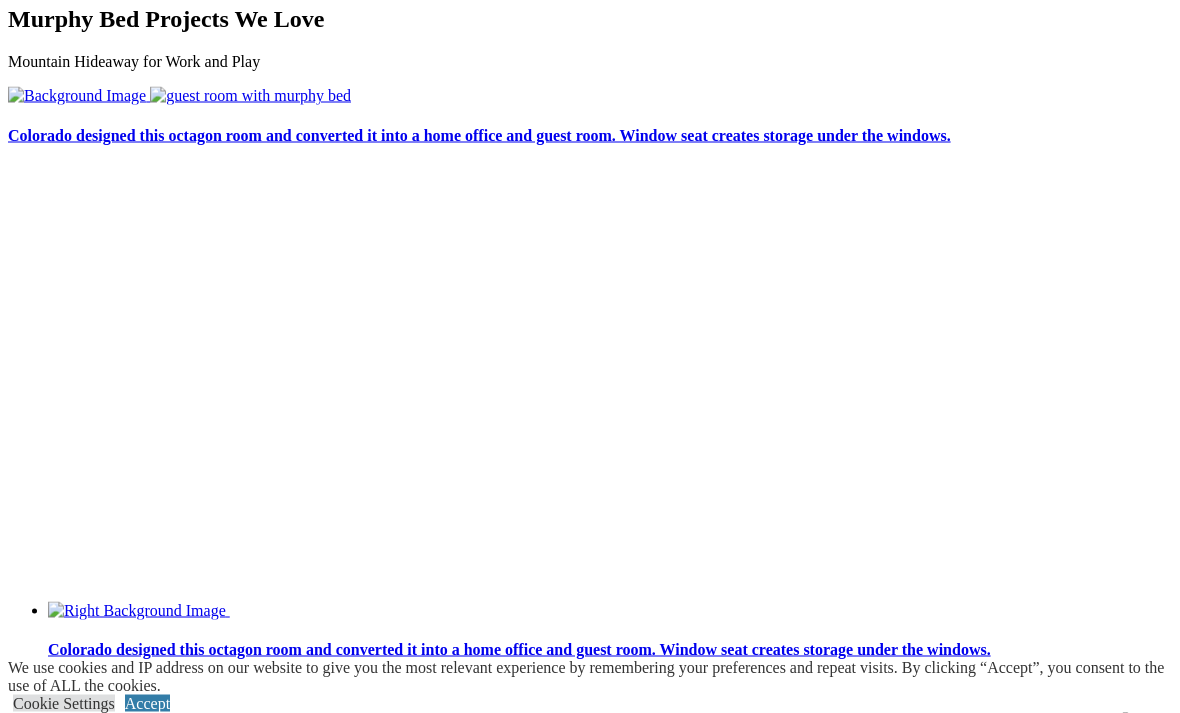 scroll, scrollTop: 4156, scrollLeft: 0, axis: vertical 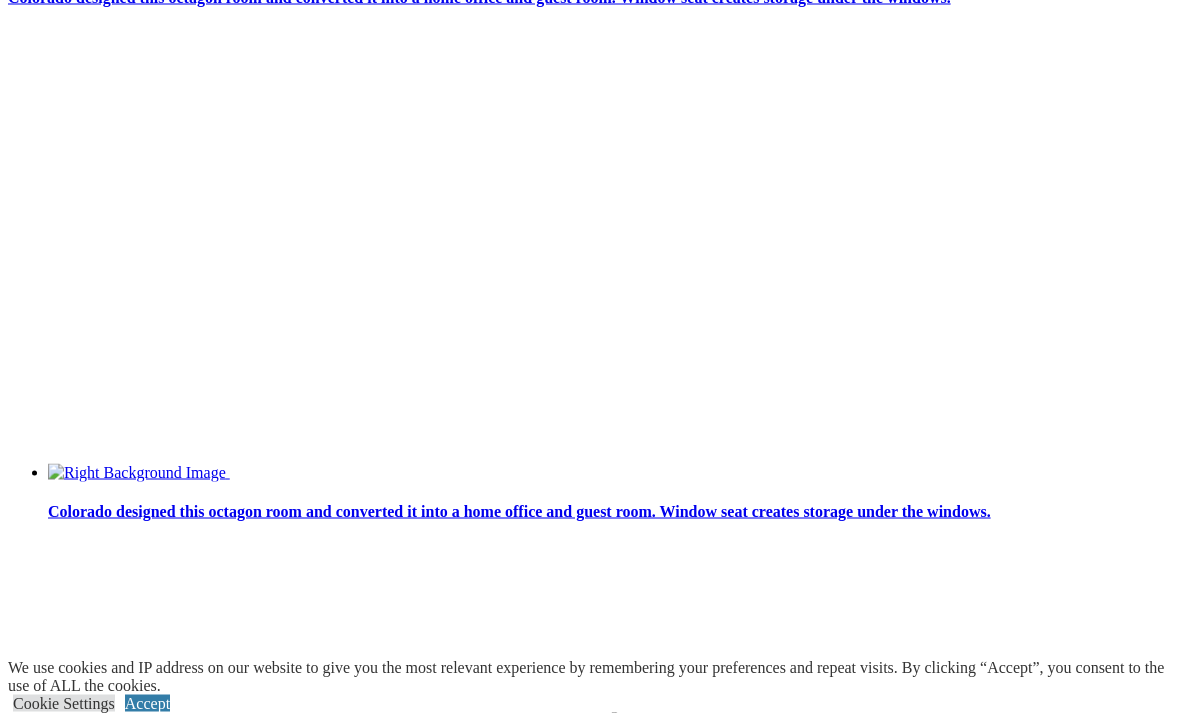 click at bounding box center [136, 2680] 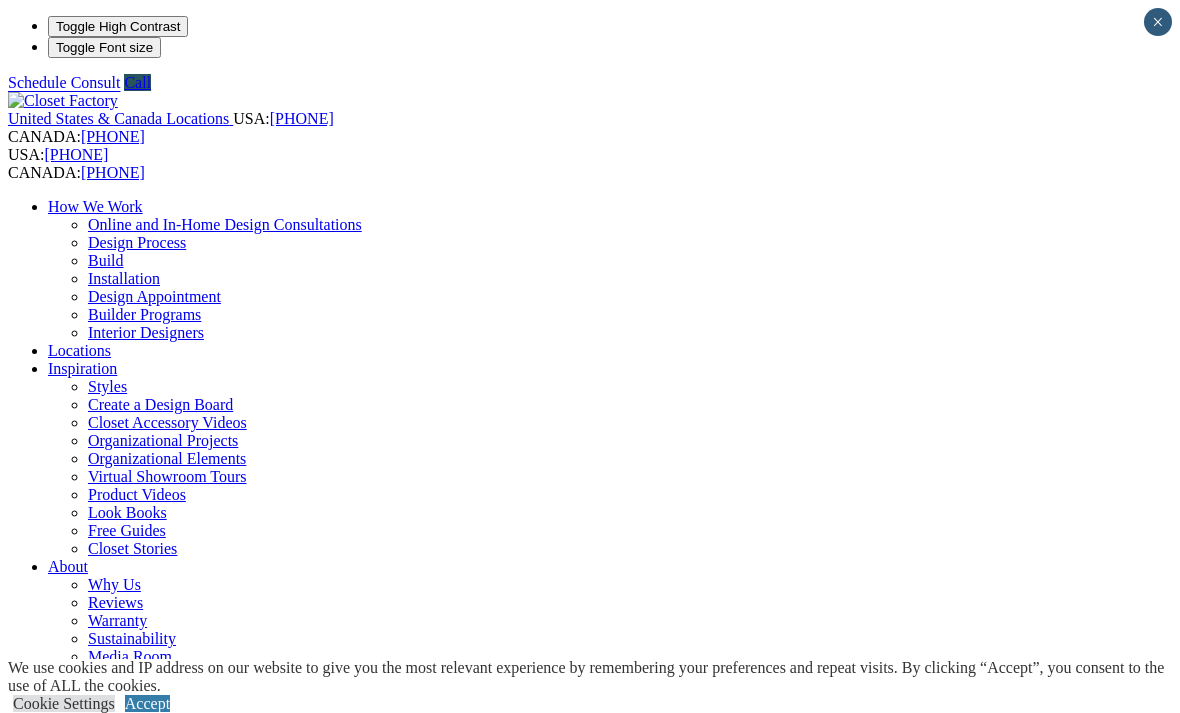 scroll, scrollTop: 0, scrollLeft: 0, axis: both 